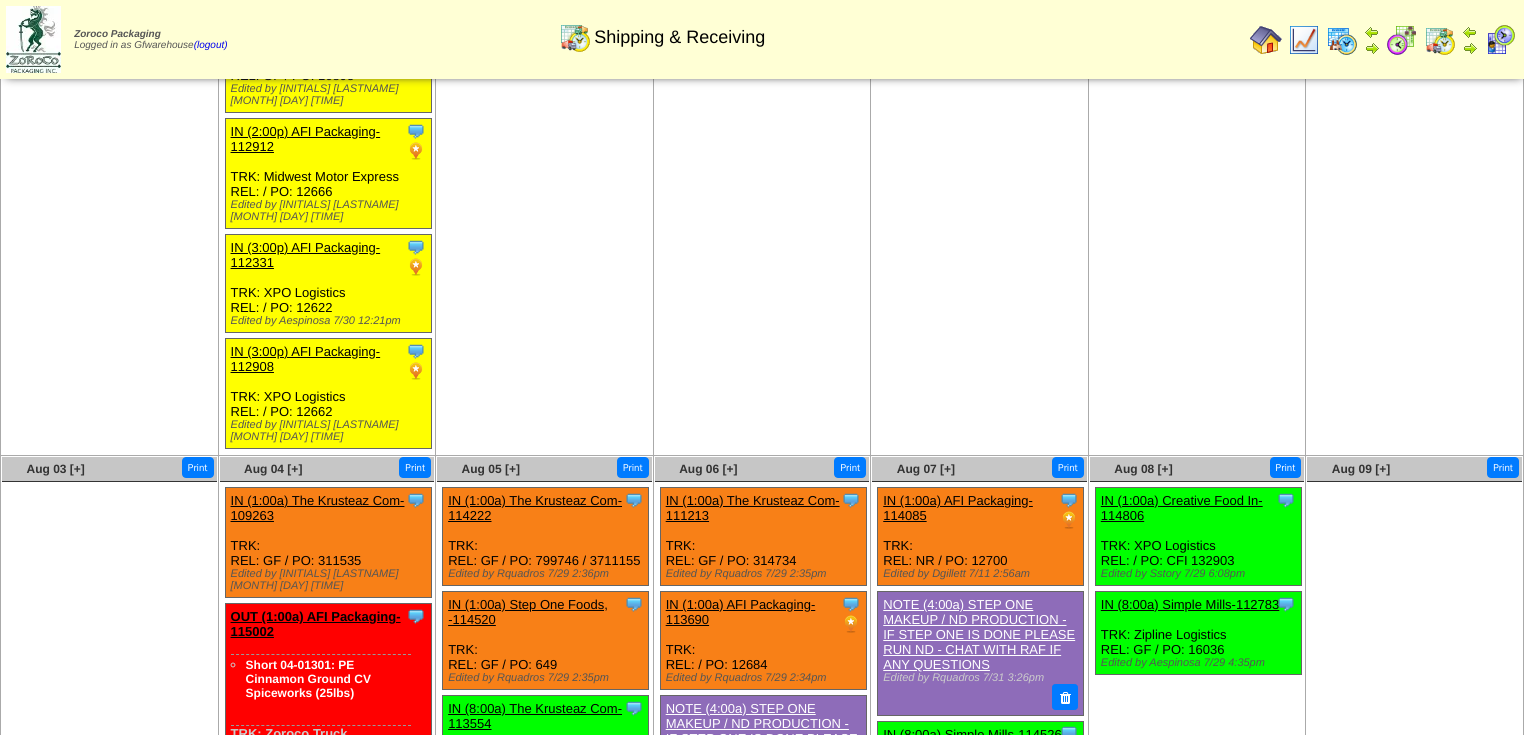 scroll, scrollTop: 1014, scrollLeft: 0, axis: vertical 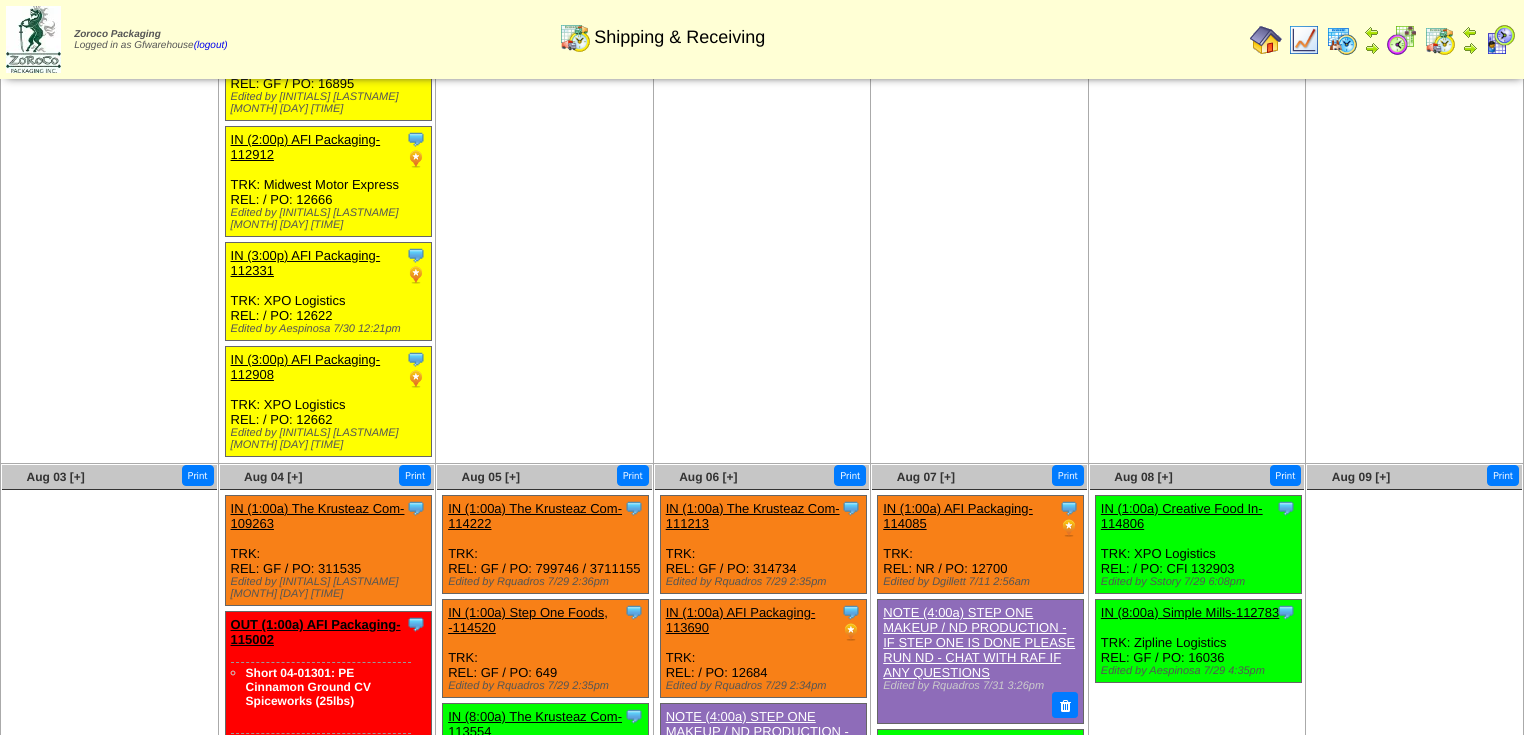 click on "OUT
(1:00a)
AFI Packaging-115002" at bounding box center (316, 632) 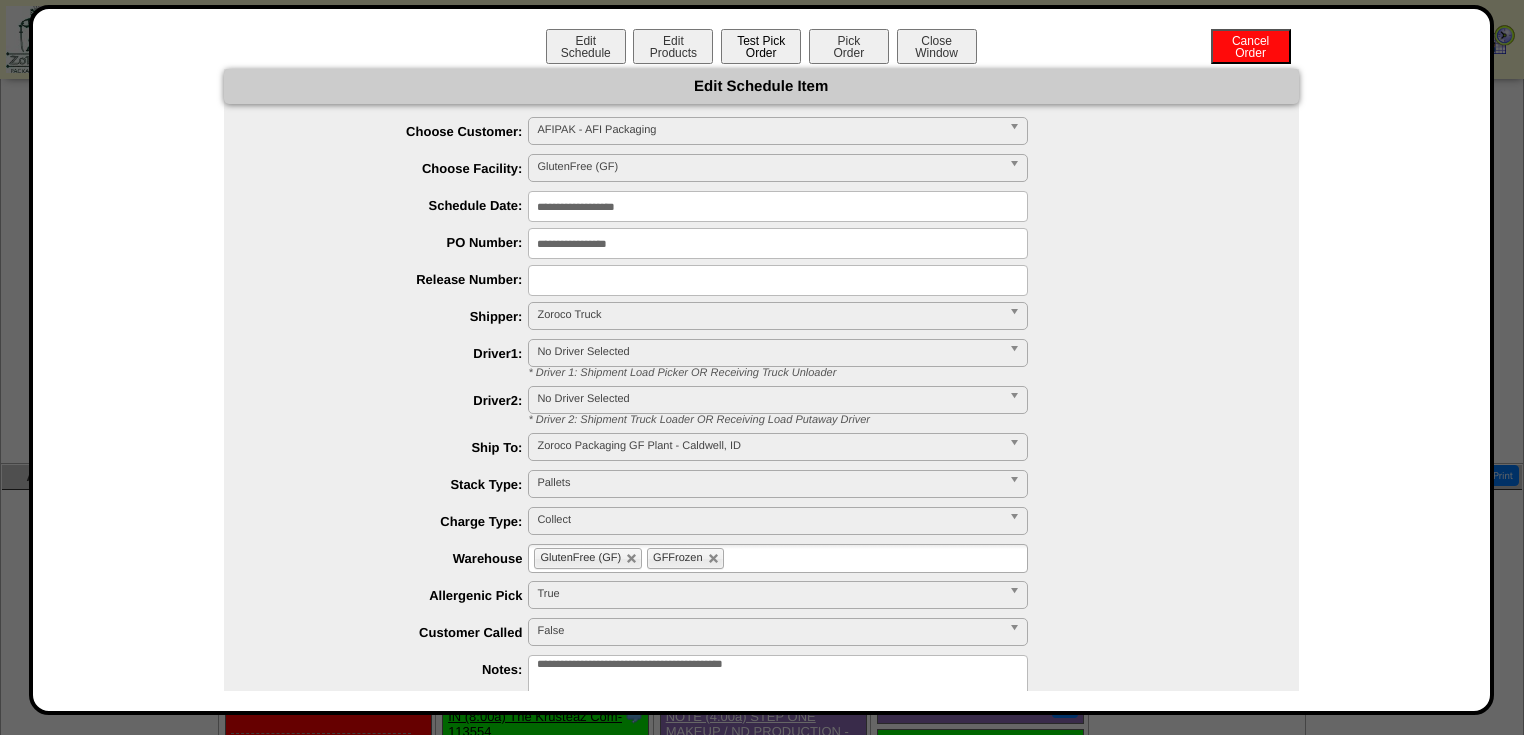click on "Test Pick Order" at bounding box center (761, 46) 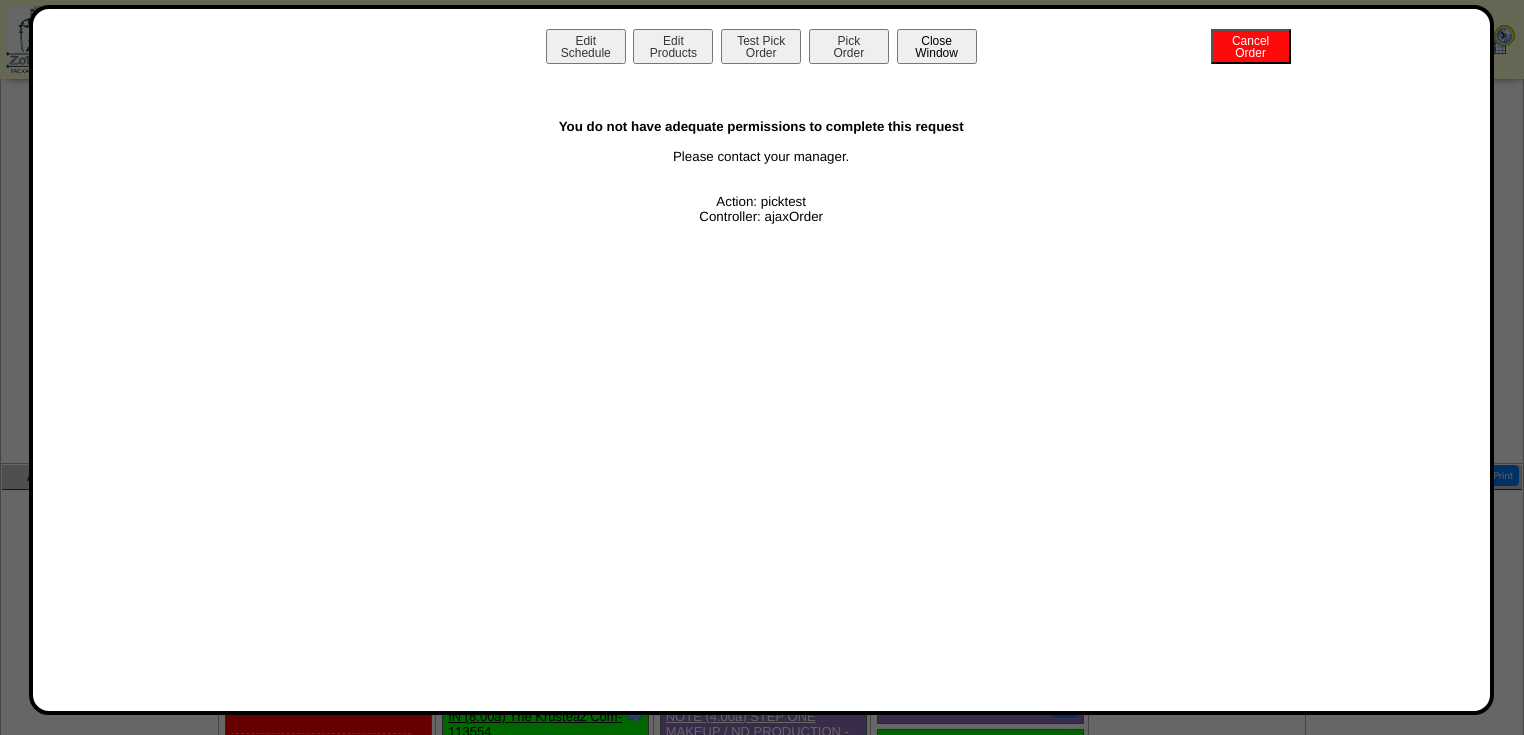 click on "Close Window" at bounding box center (937, 46) 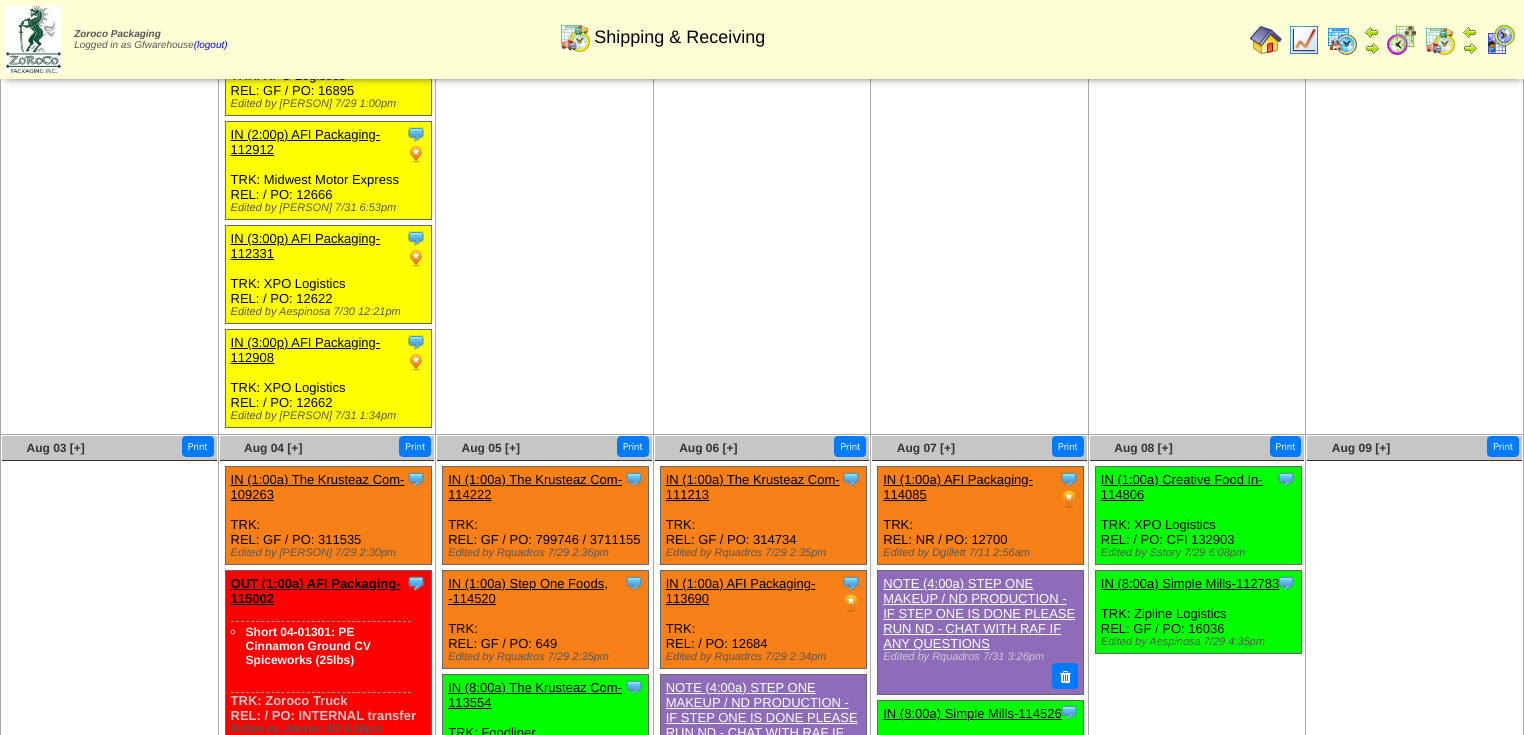 scroll, scrollTop: 934, scrollLeft: 0, axis: vertical 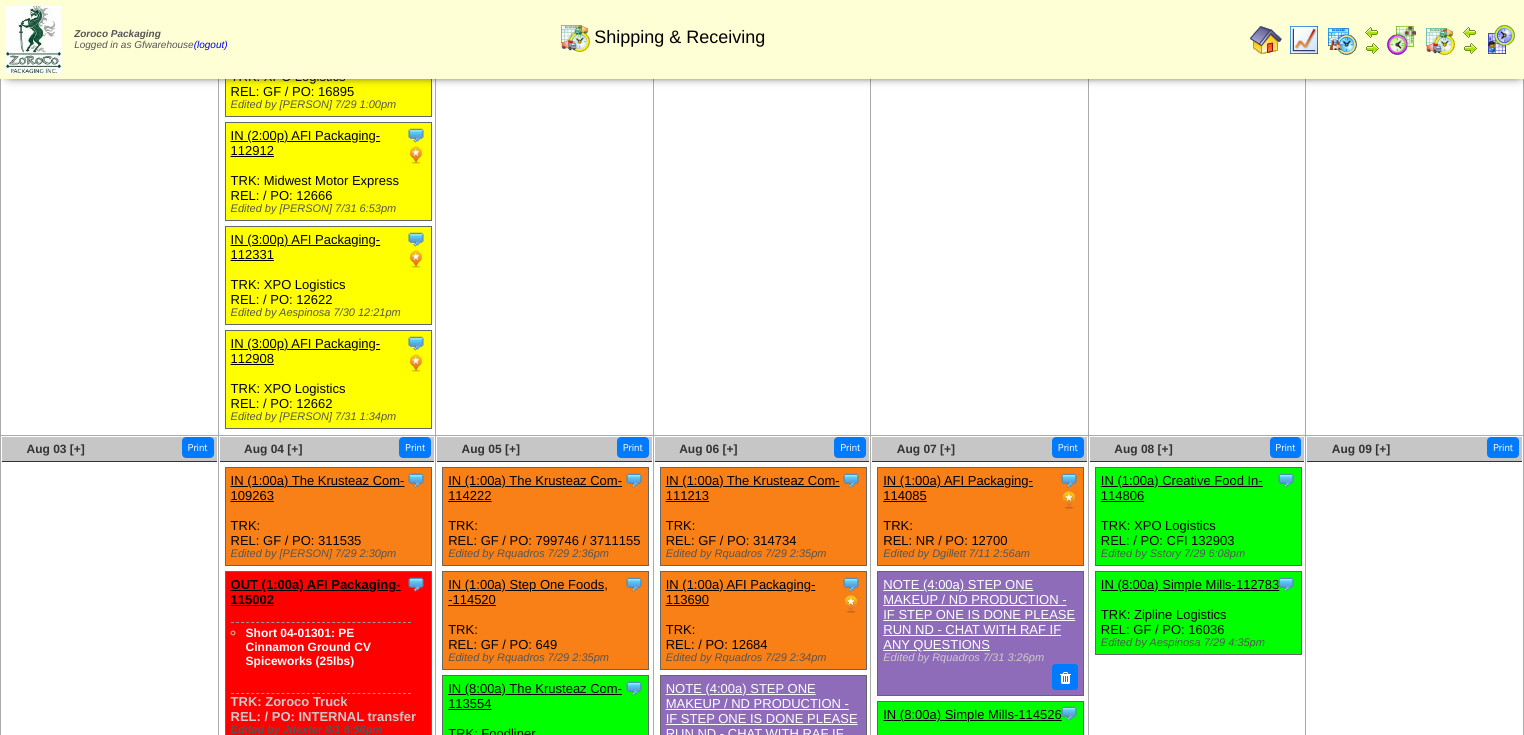 click at bounding box center (1500, 40) 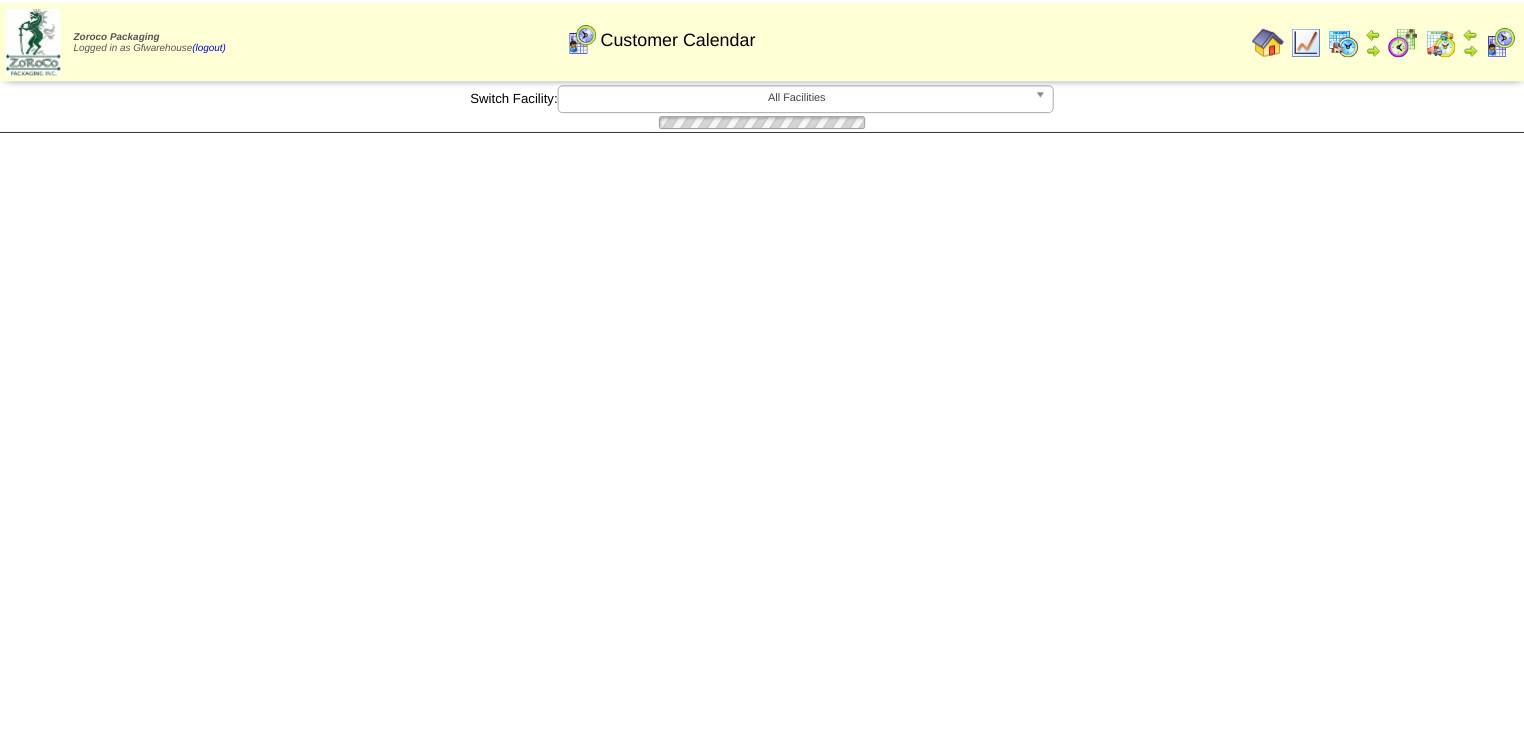 scroll, scrollTop: 0, scrollLeft: 0, axis: both 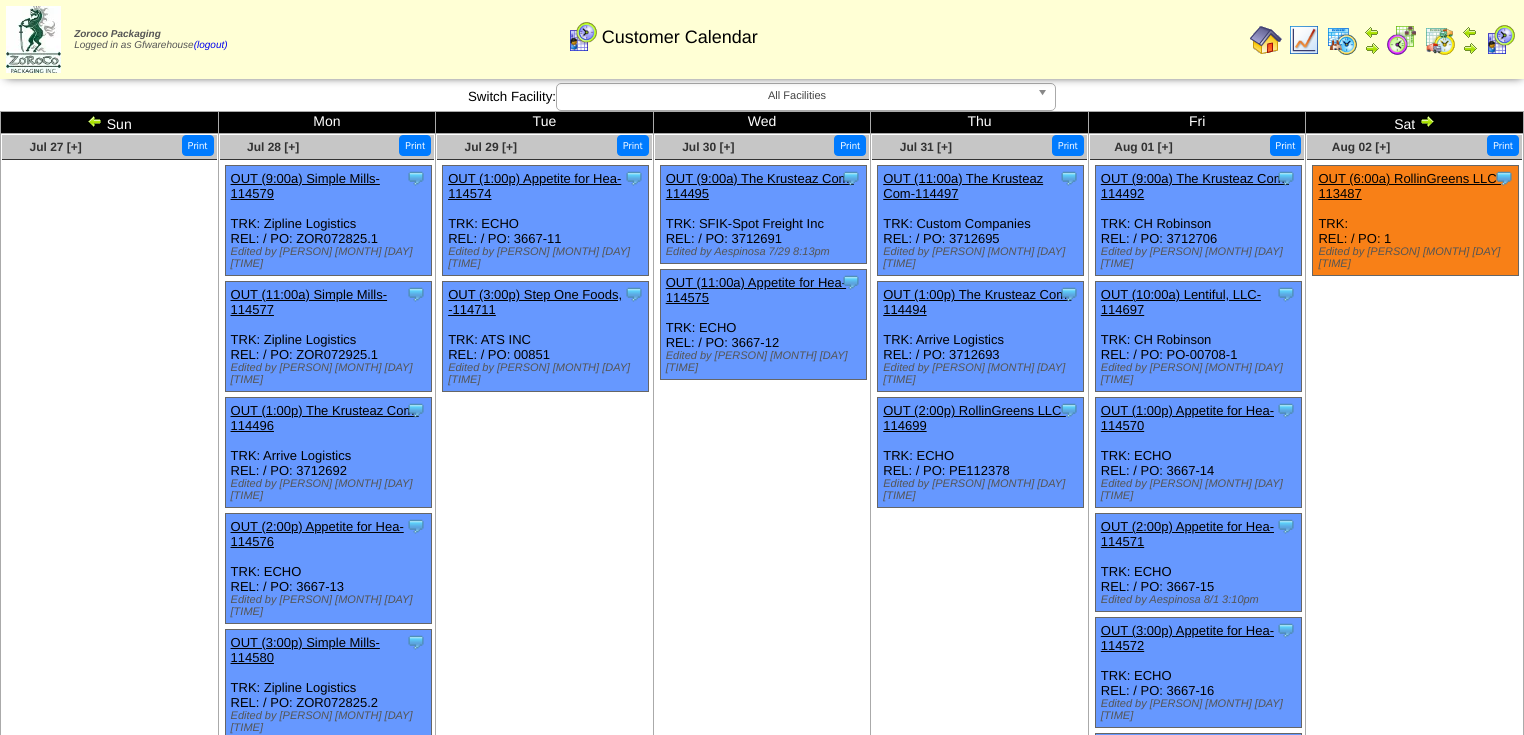 click at bounding box center (1427, 121) 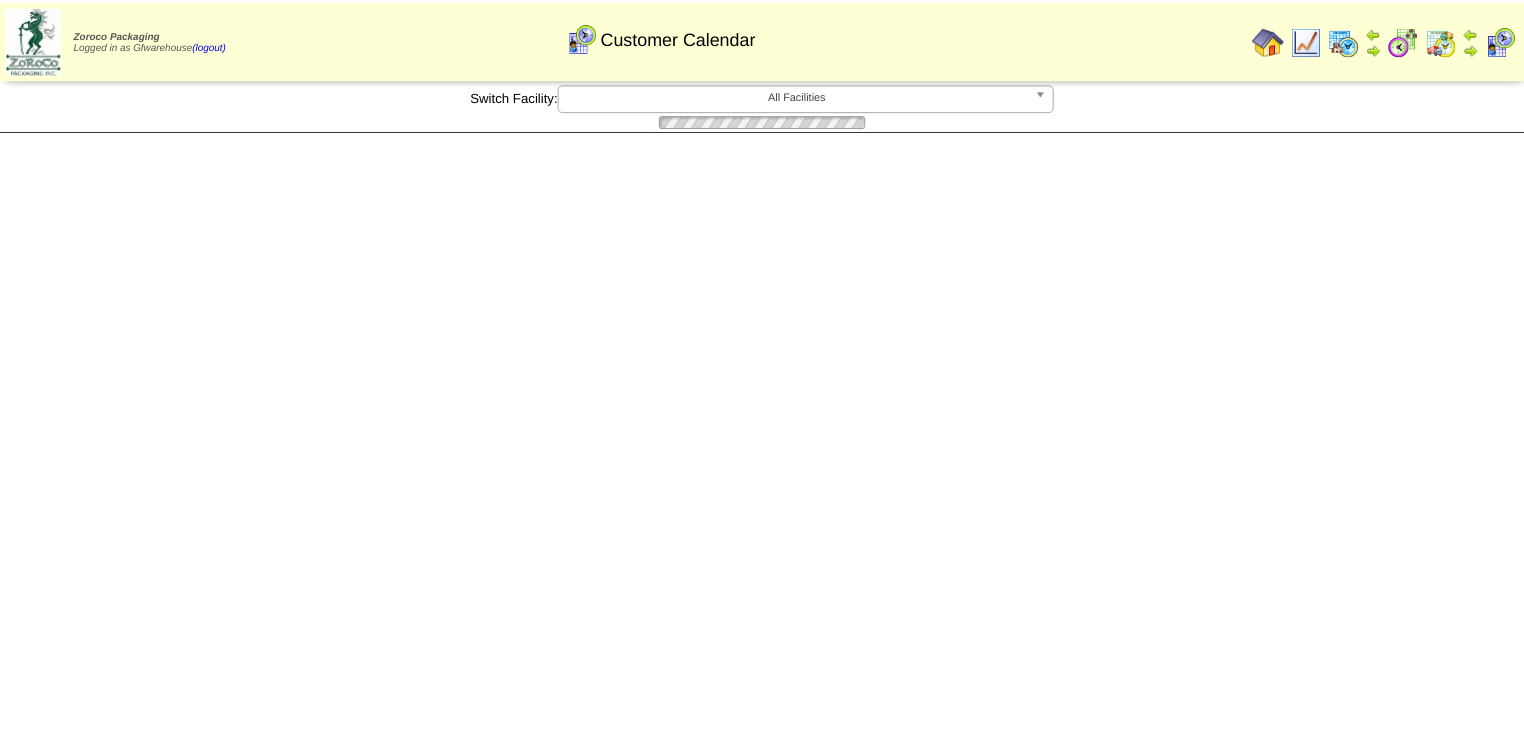 scroll, scrollTop: 0, scrollLeft: 0, axis: both 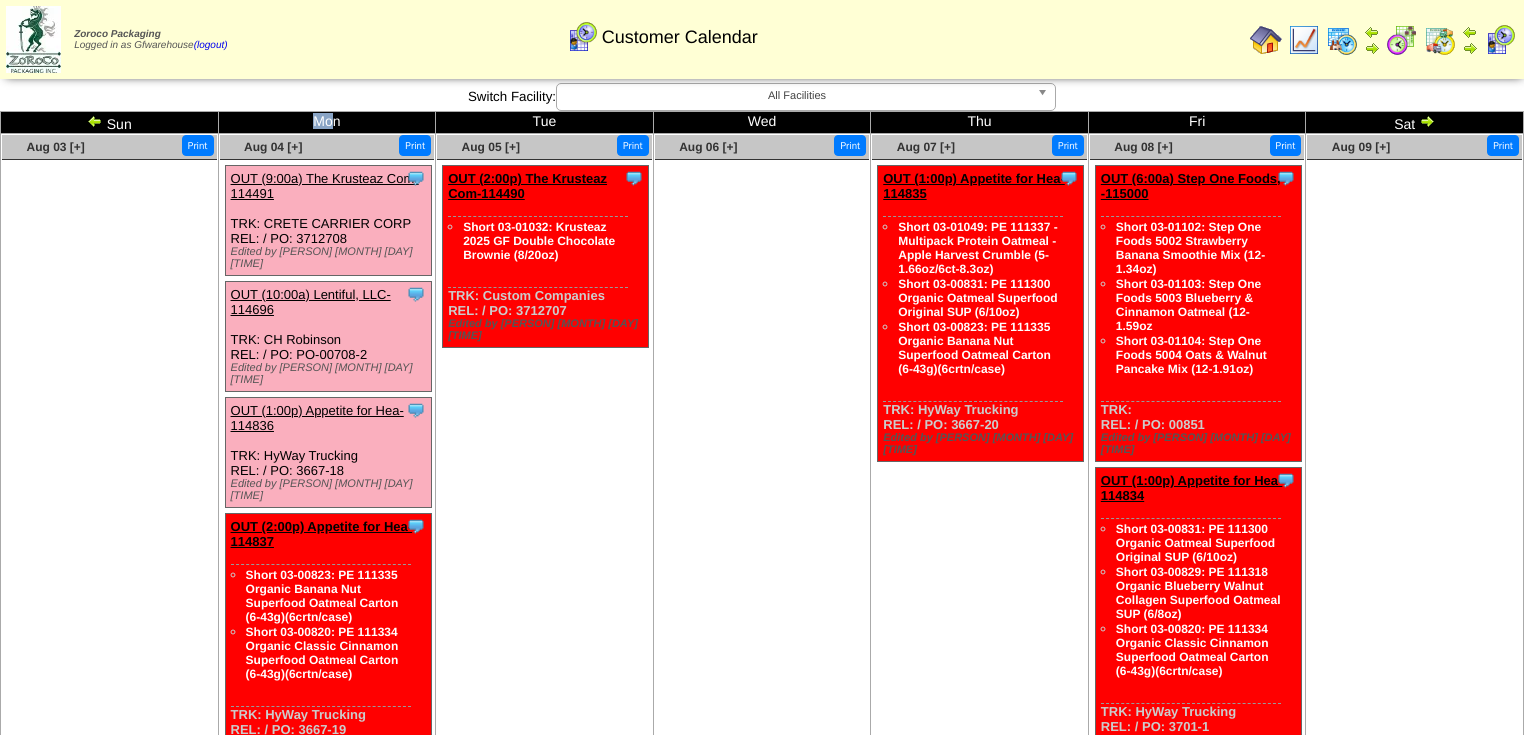 drag, startPoint x: 315, startPoint y: 120, endPoint x: 332, endPoint y: 120, distance: 17 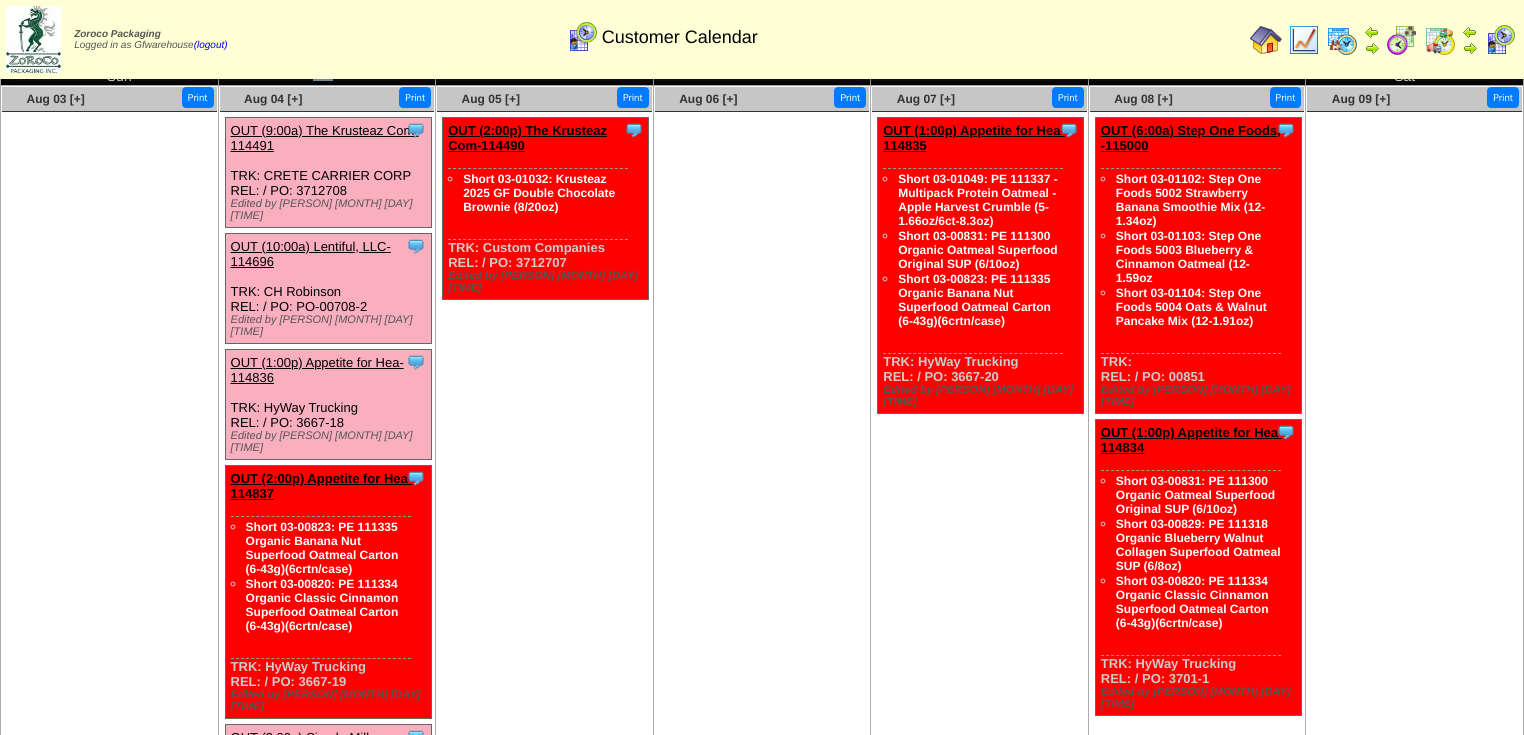 scroll, scrollTop: 0, scrollLeft: 0, axis: both 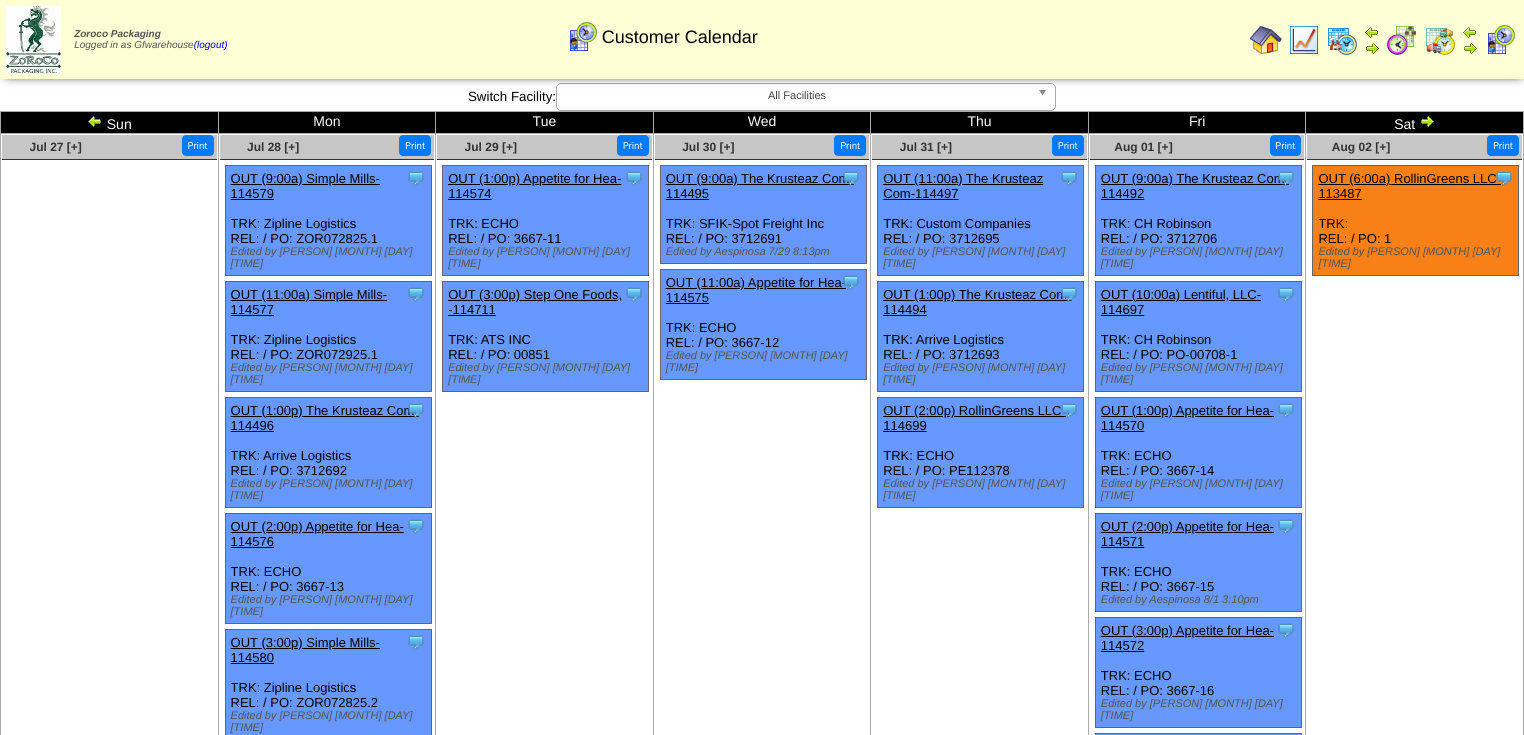 click at bounding box center (1266, 40) 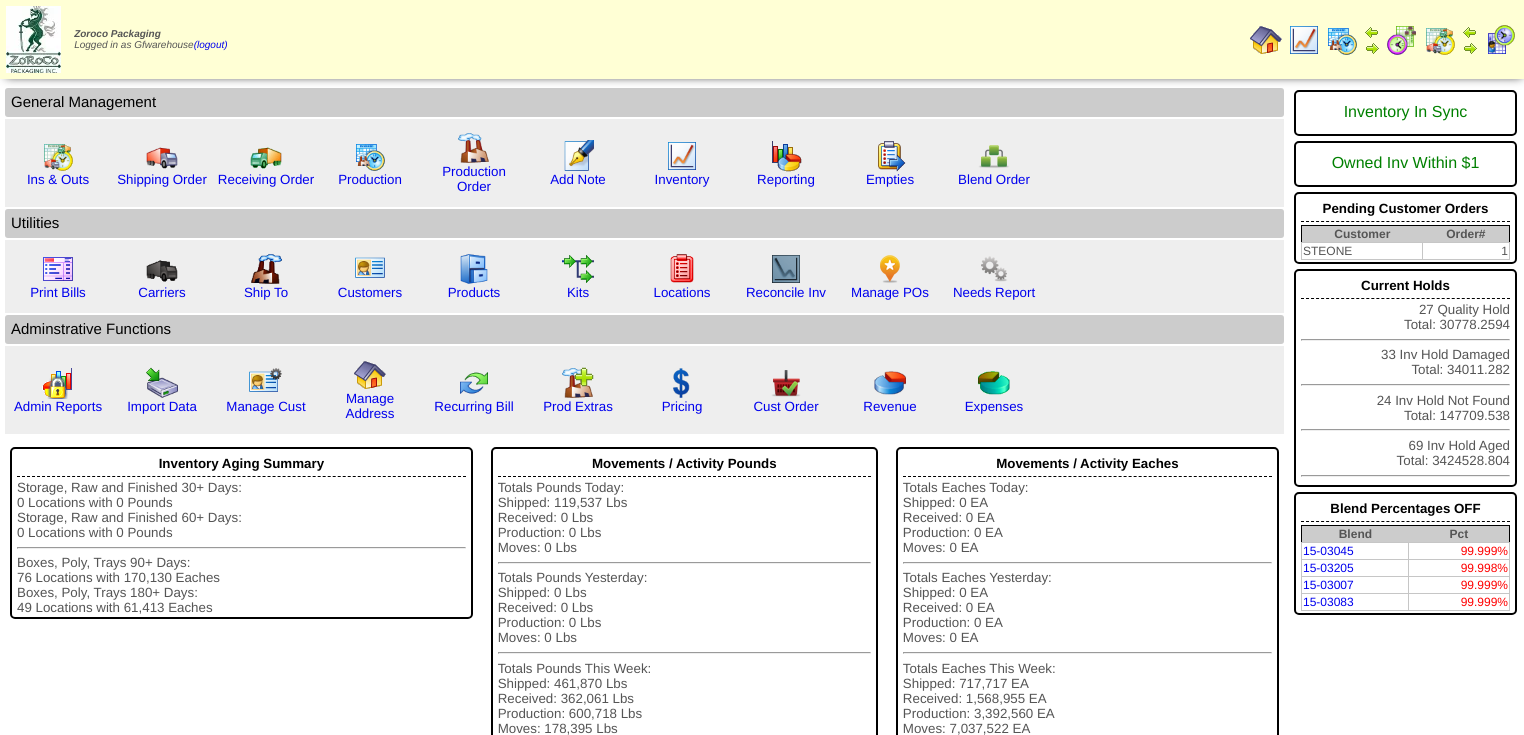scroll, scrollTop: 0, scrollLeft: 0, axis: both 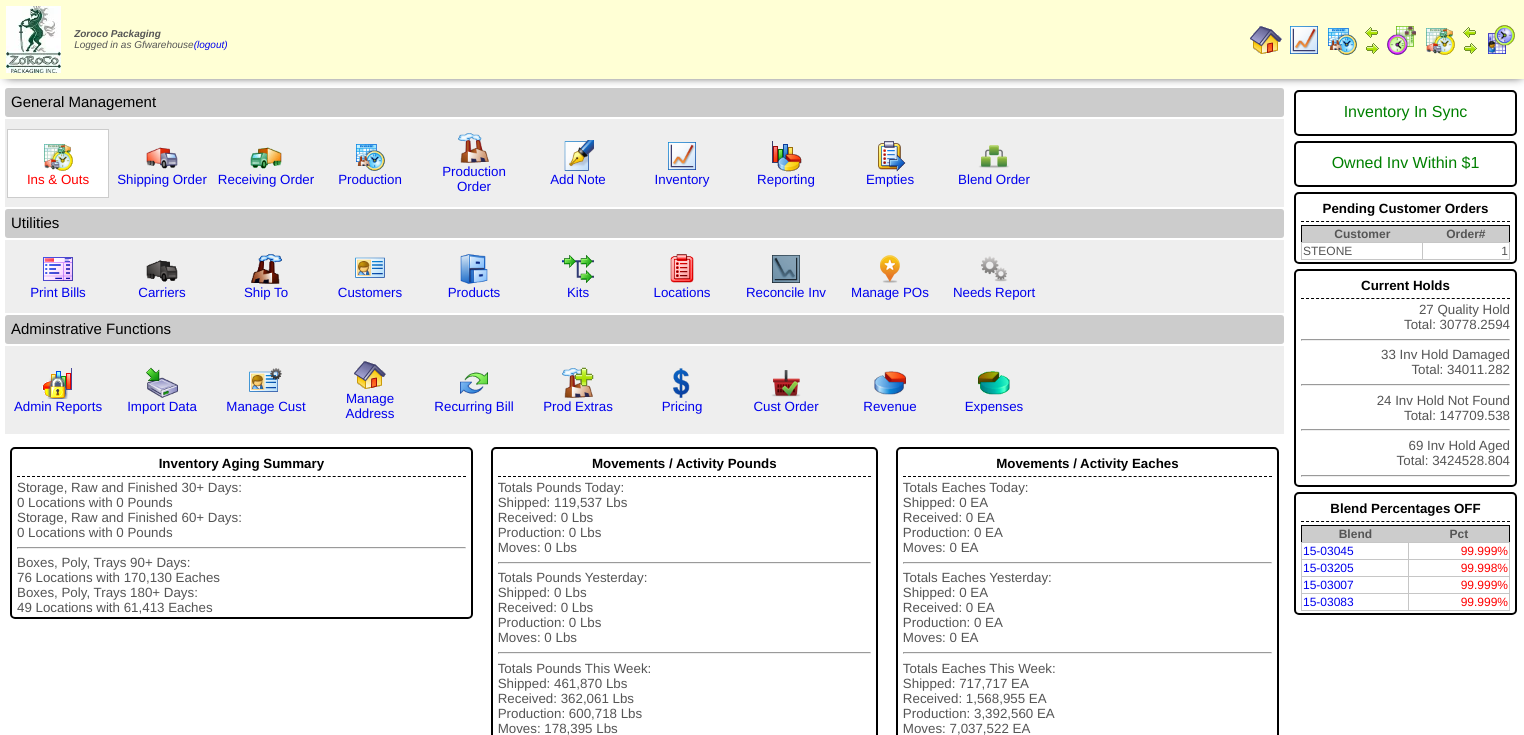 click on "Ins & Outs" at bounding box center (58, 179) 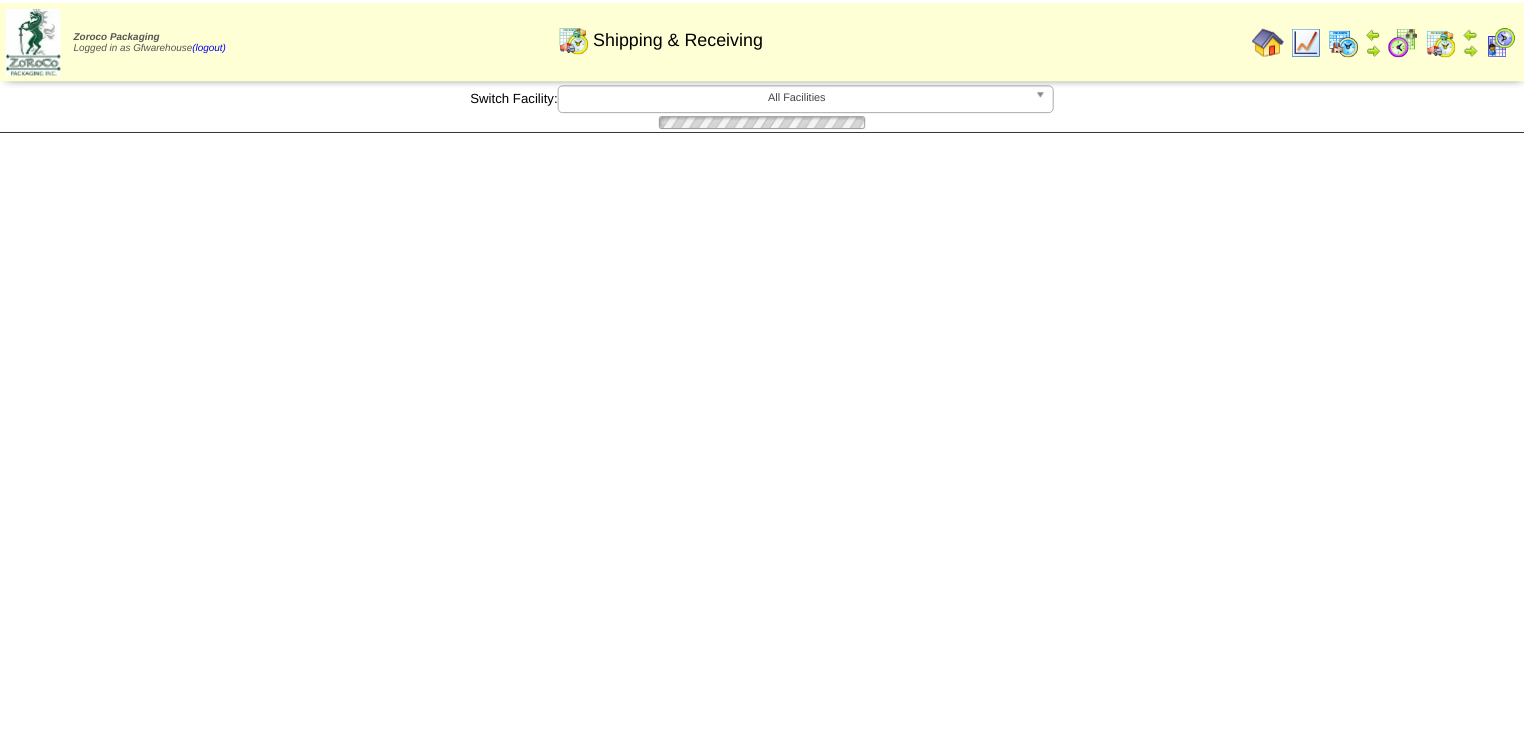 scroll, scrollTop: 0, scrollLeft: 0, axis: both 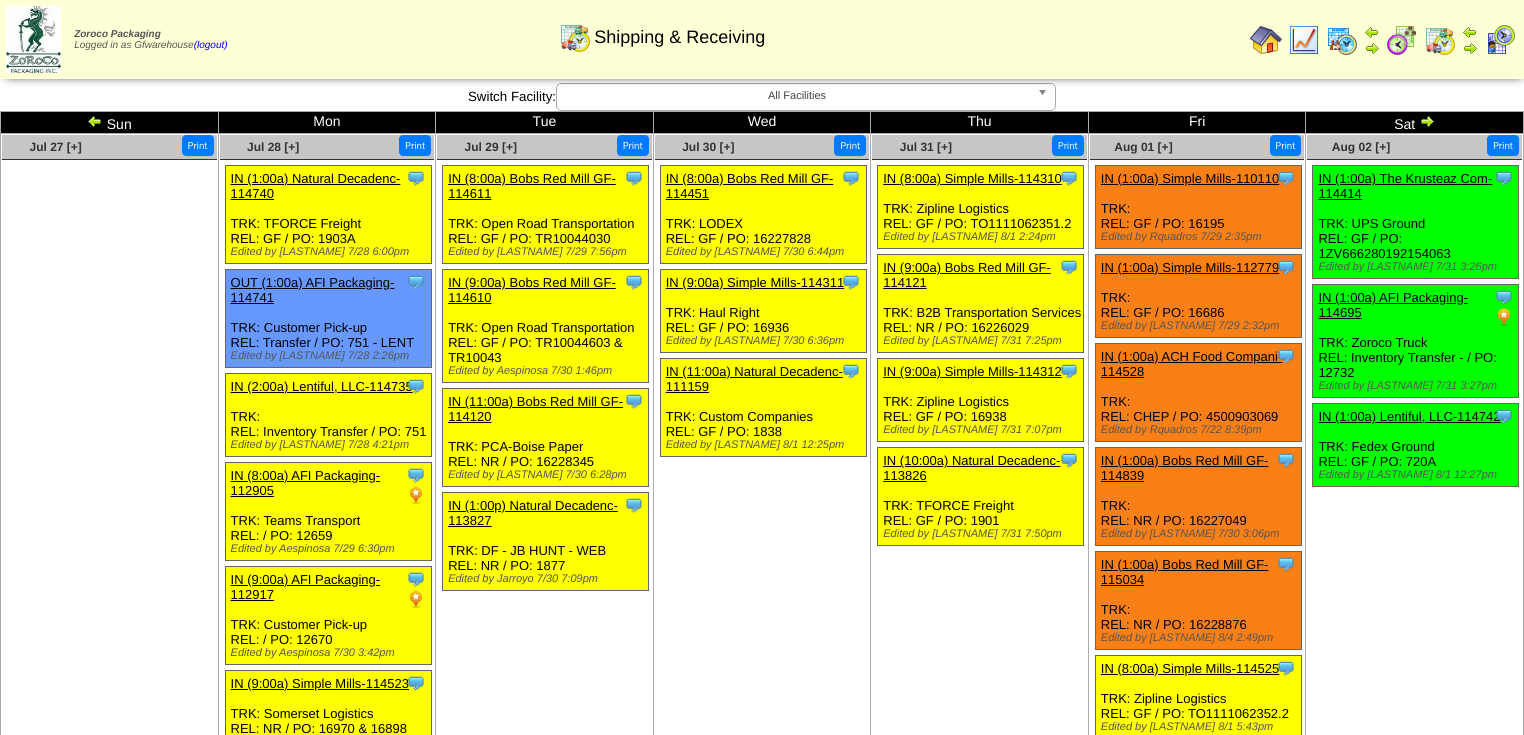 drag, startPoint x: 296, startPoint y: 384, endPoint x: 435, endPoint y: 469, distance: 162.92943 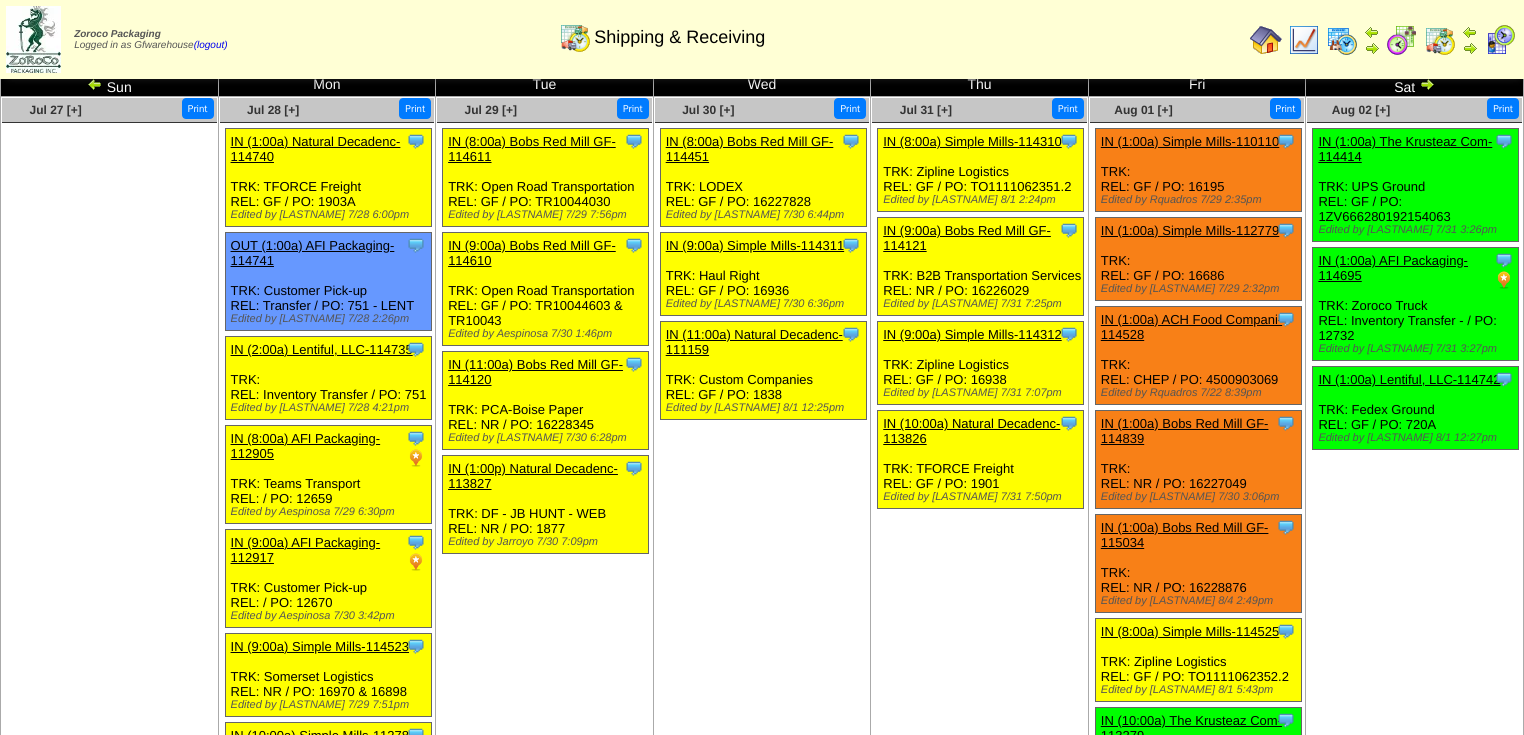 scroll, scrollTop: 0, scrollLeft: 0, axis: both 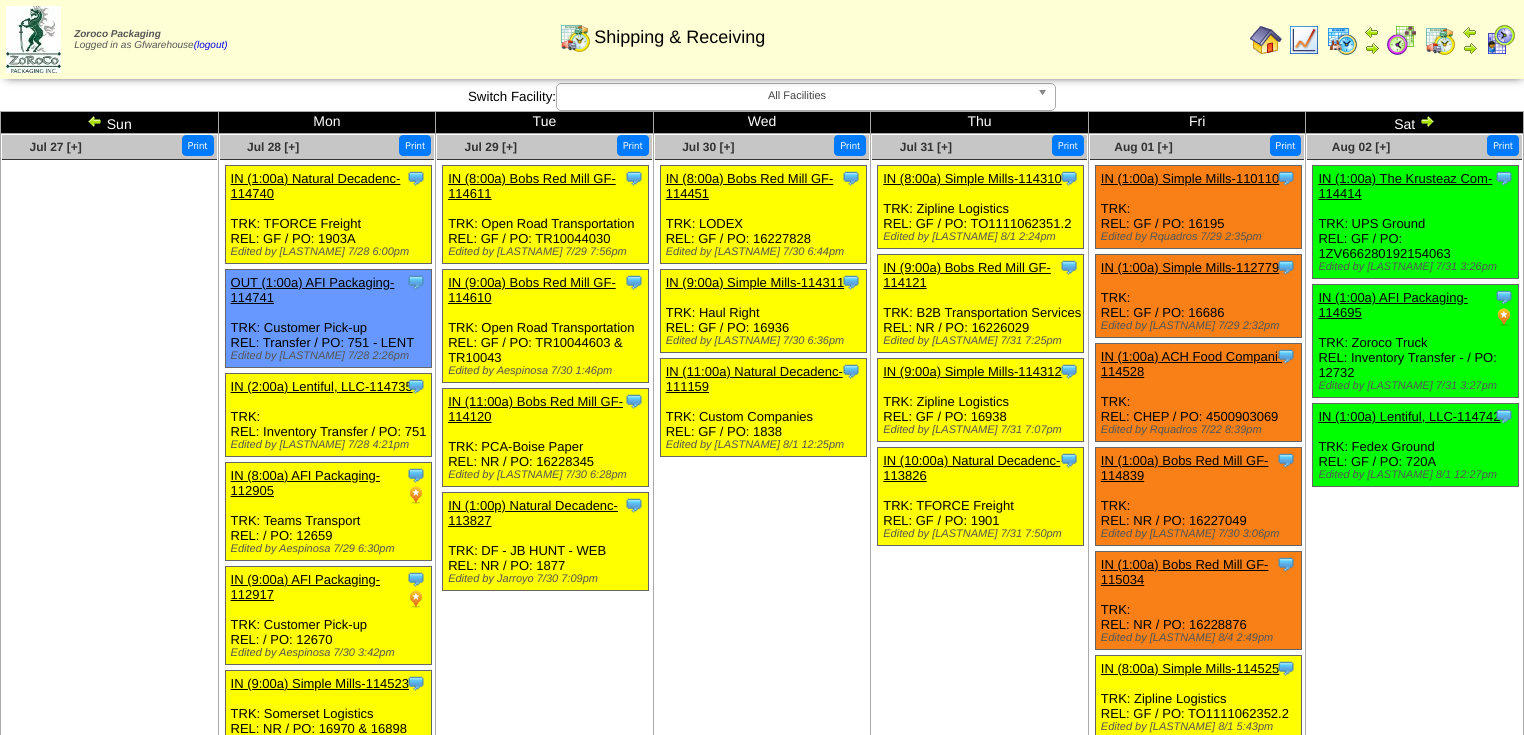 click at bounding box center [1427, 121] 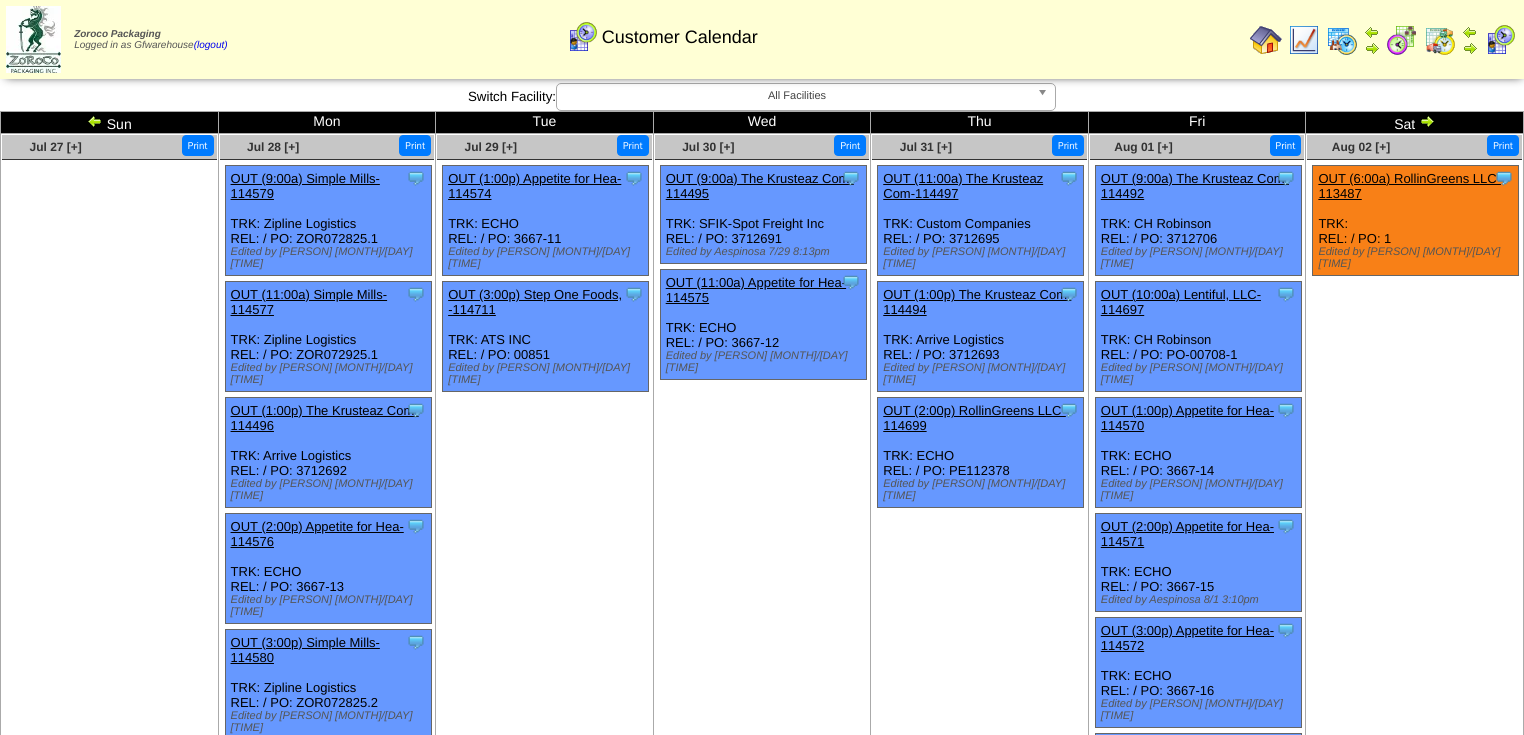 scroll, scrollTop: 0, scrollLeft: 0, axis: both 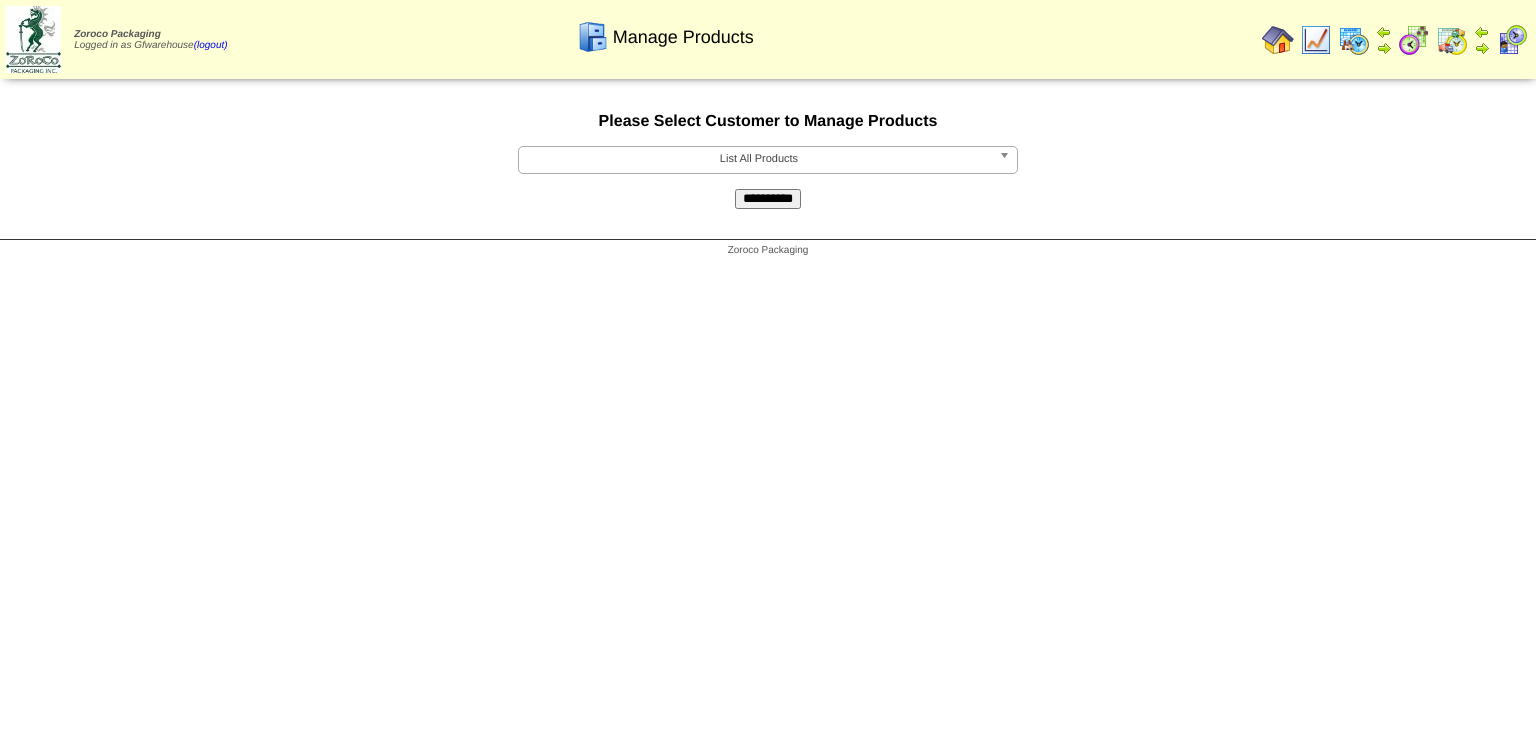 click at bounding box center (1008, 160) 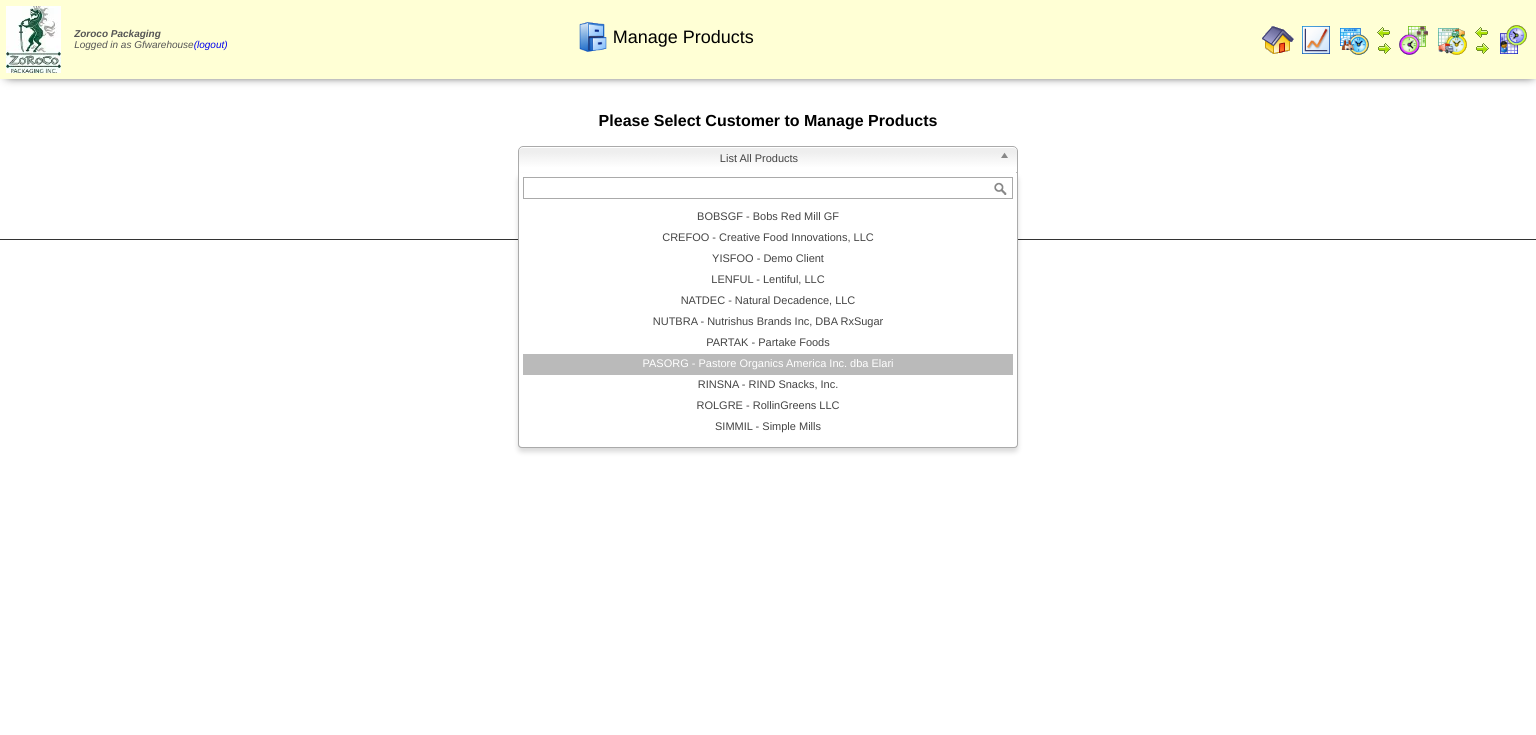scroll, scrollTop: 116, scrollLeft: 0, axis: vertical 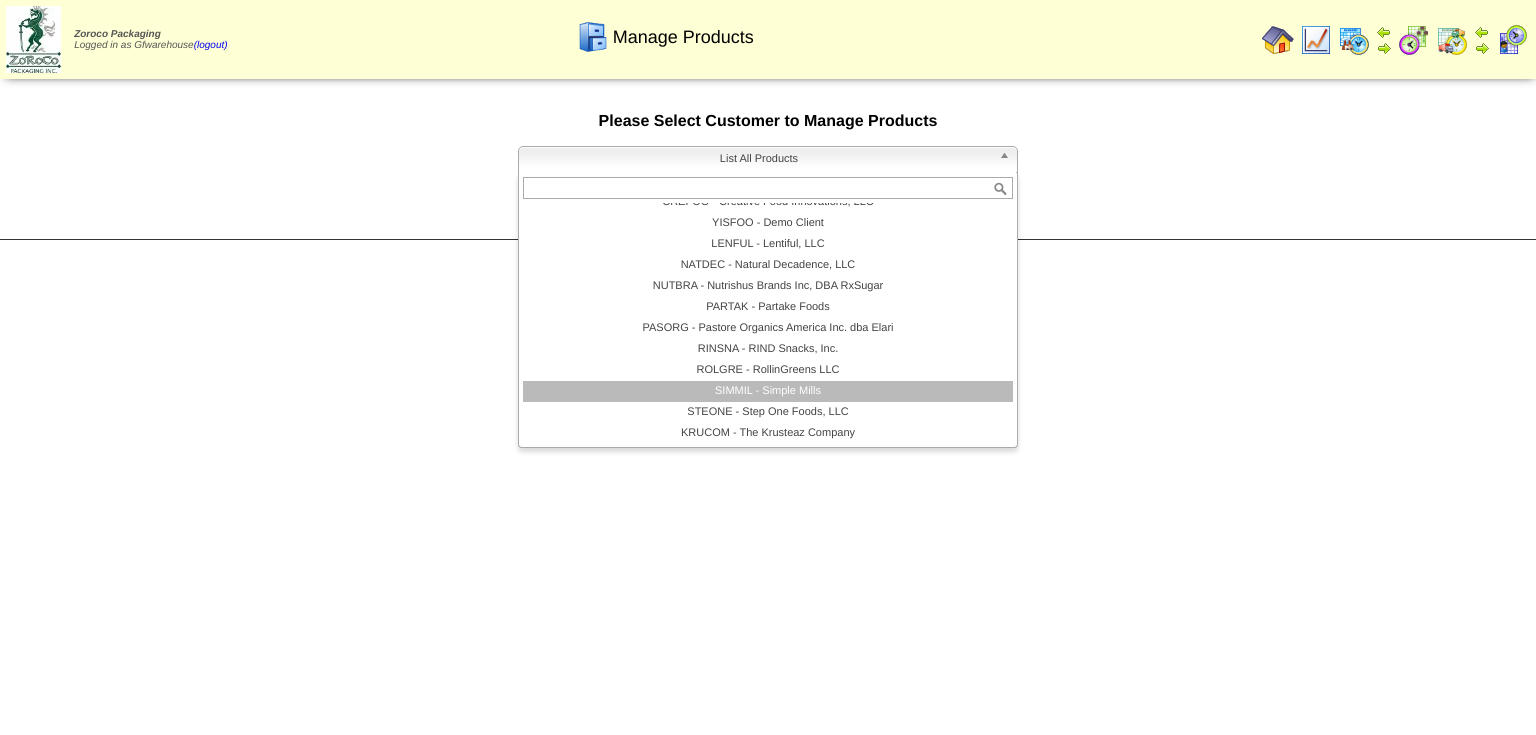 click on "SIMMIL - Simple Mills" at bounding box center (768, 391) 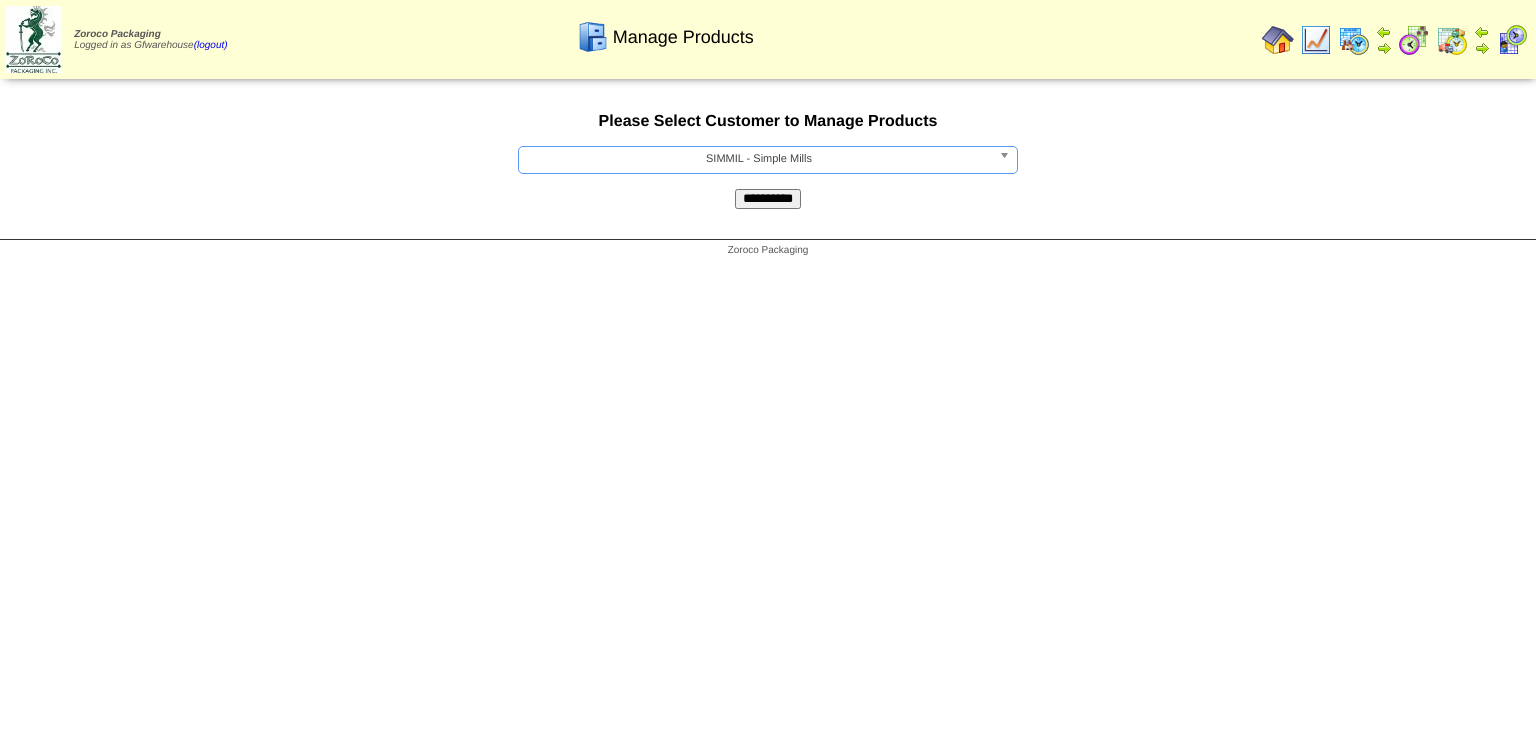 click on "**********" at bounding box center [768, 199] 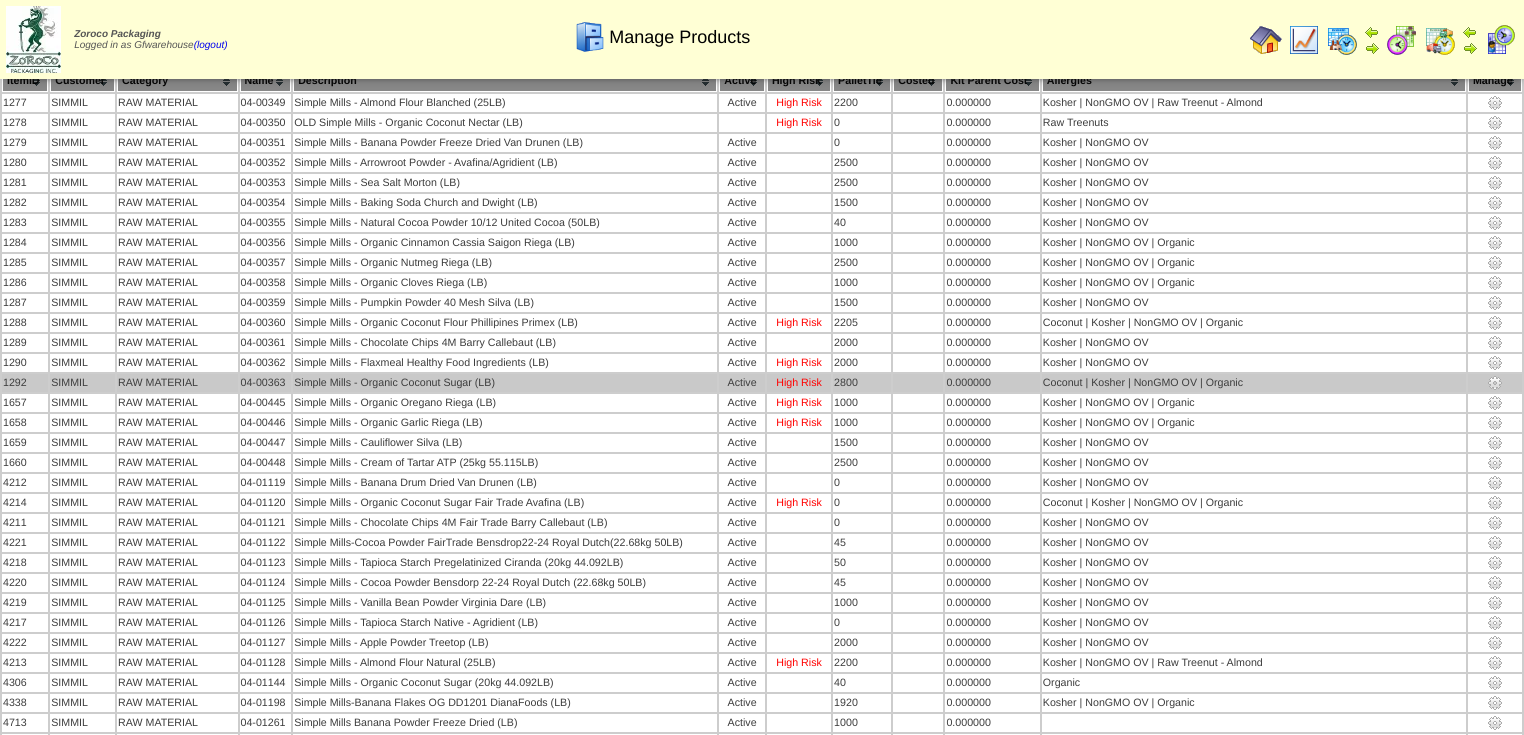 scroll, scrollTop: 80, scrollLeft: 0, axis: vertical 